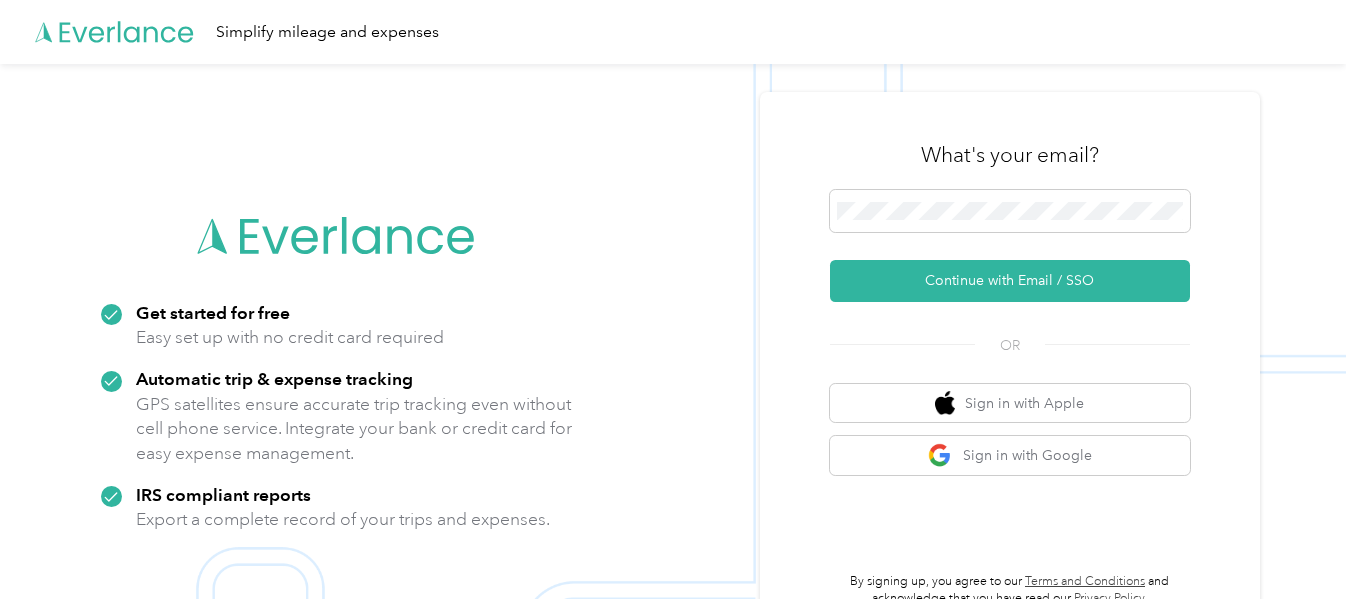 scroll, scrollTop: 0, scrollLeft: 0, axis: both 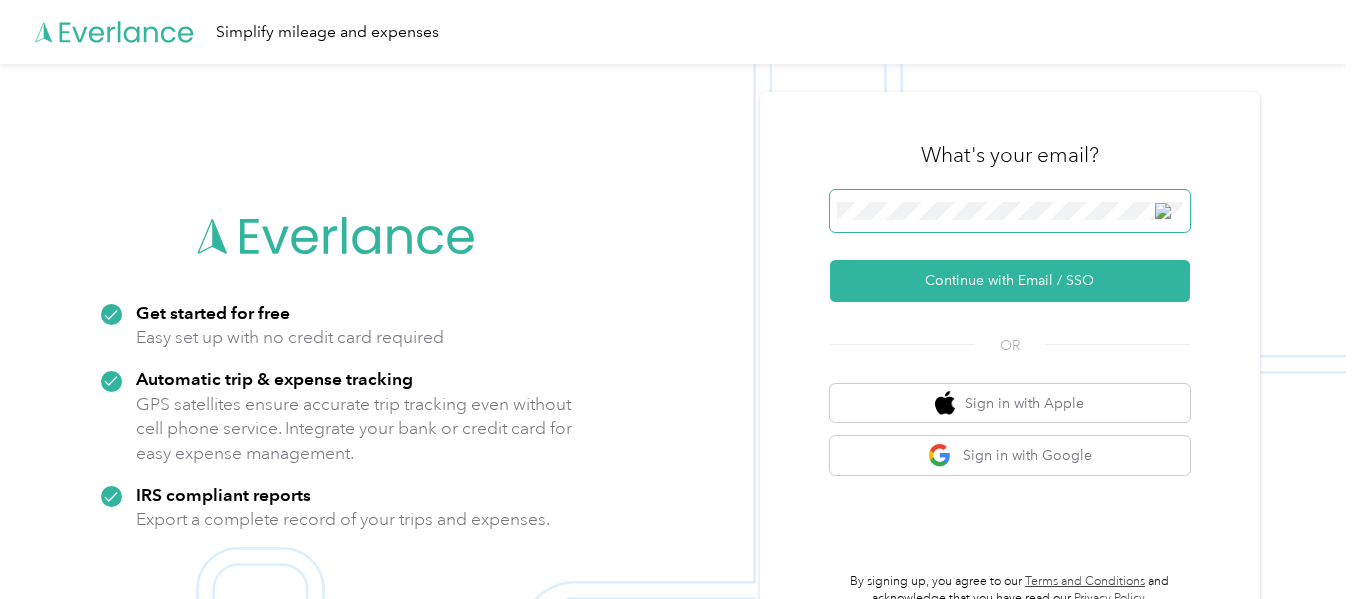 click at bounding box center [1010, 211] 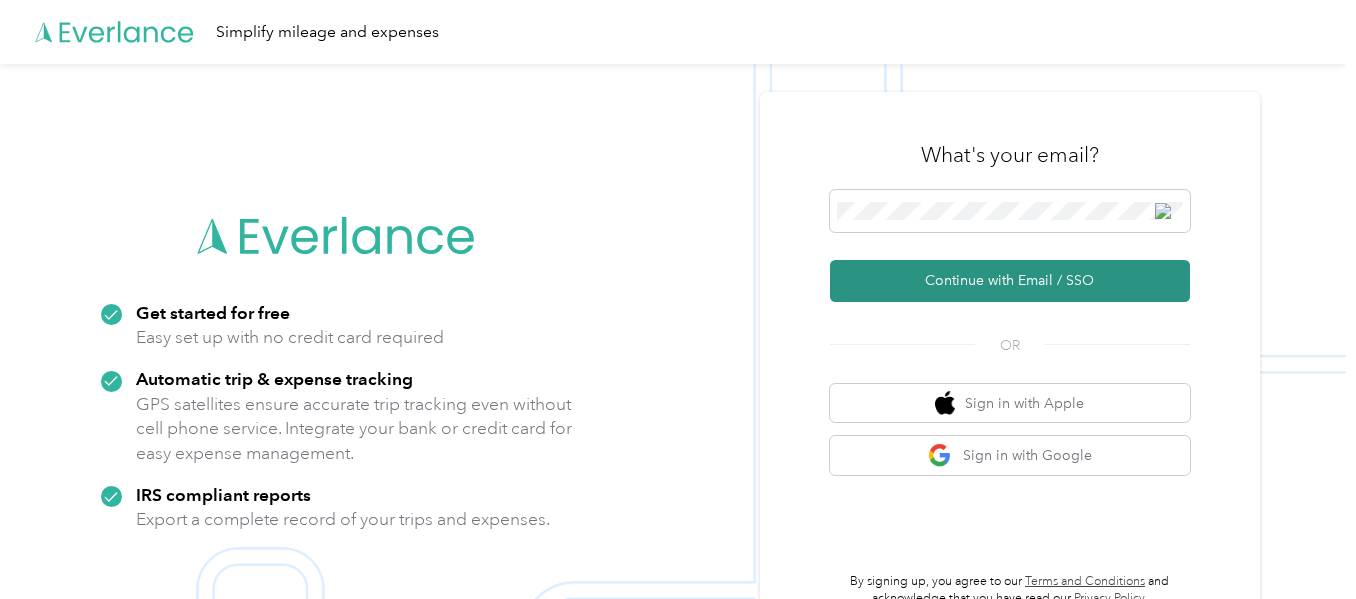 click on "Continue with Email / SSO" at bounding box center [1010, 281] 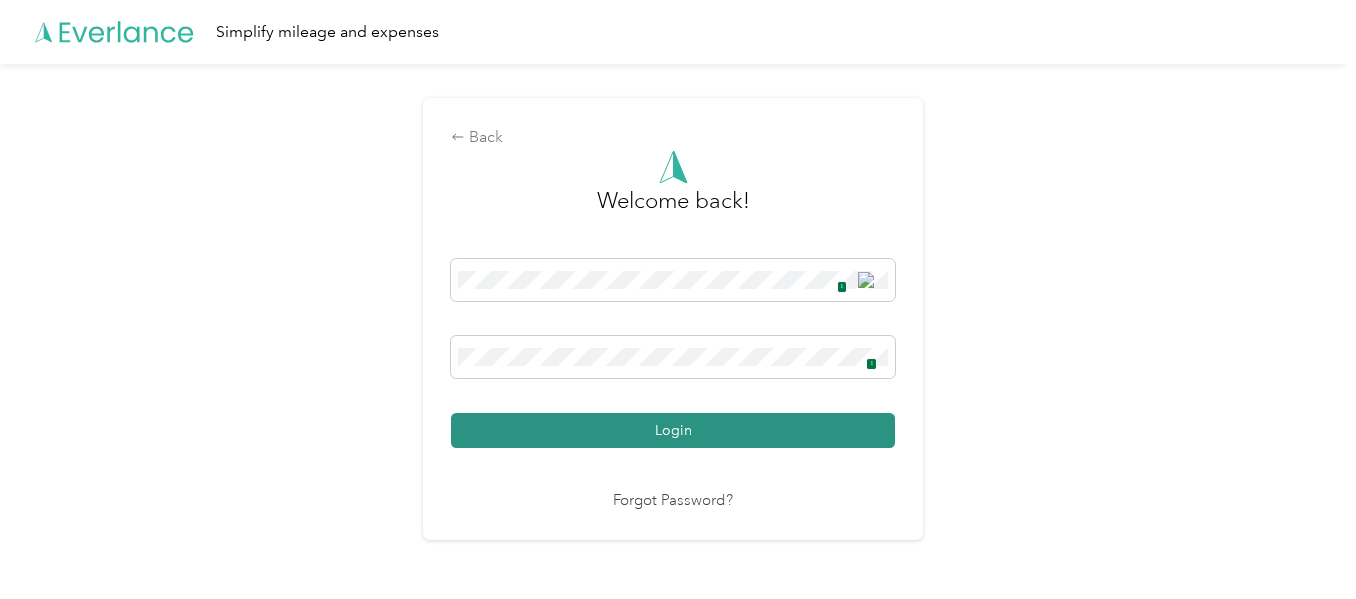 click on "Login" at bounding box center [673, 430] 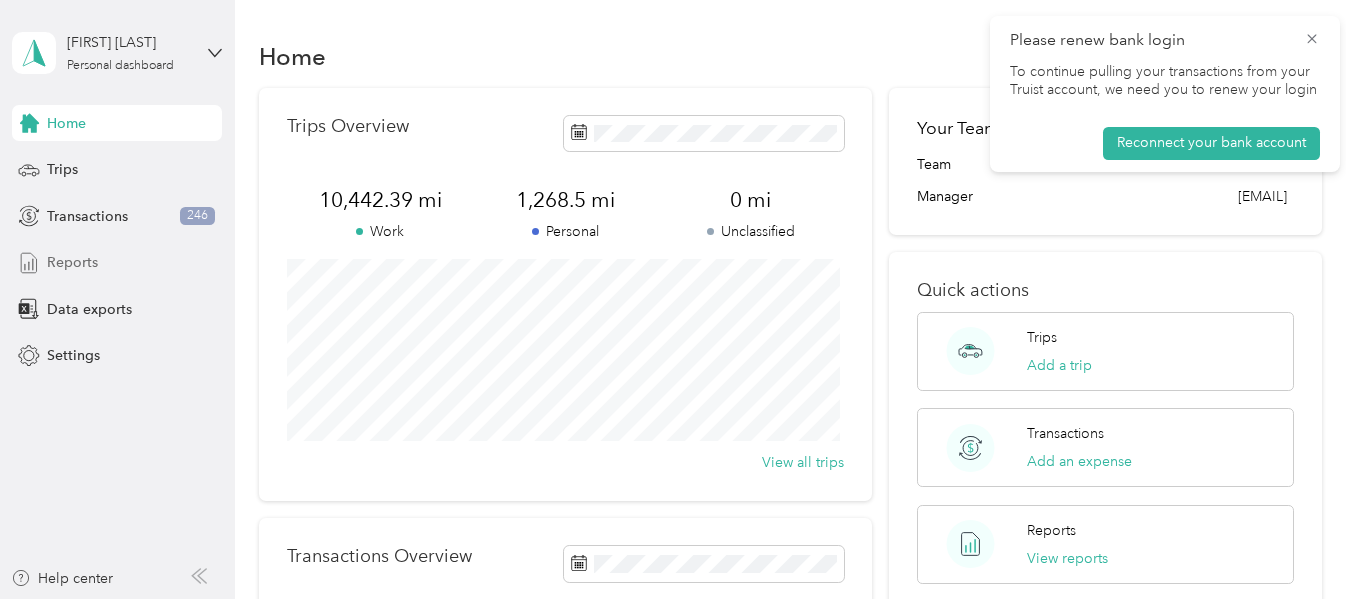 click on "Reports" at bounding box center (72, 262) 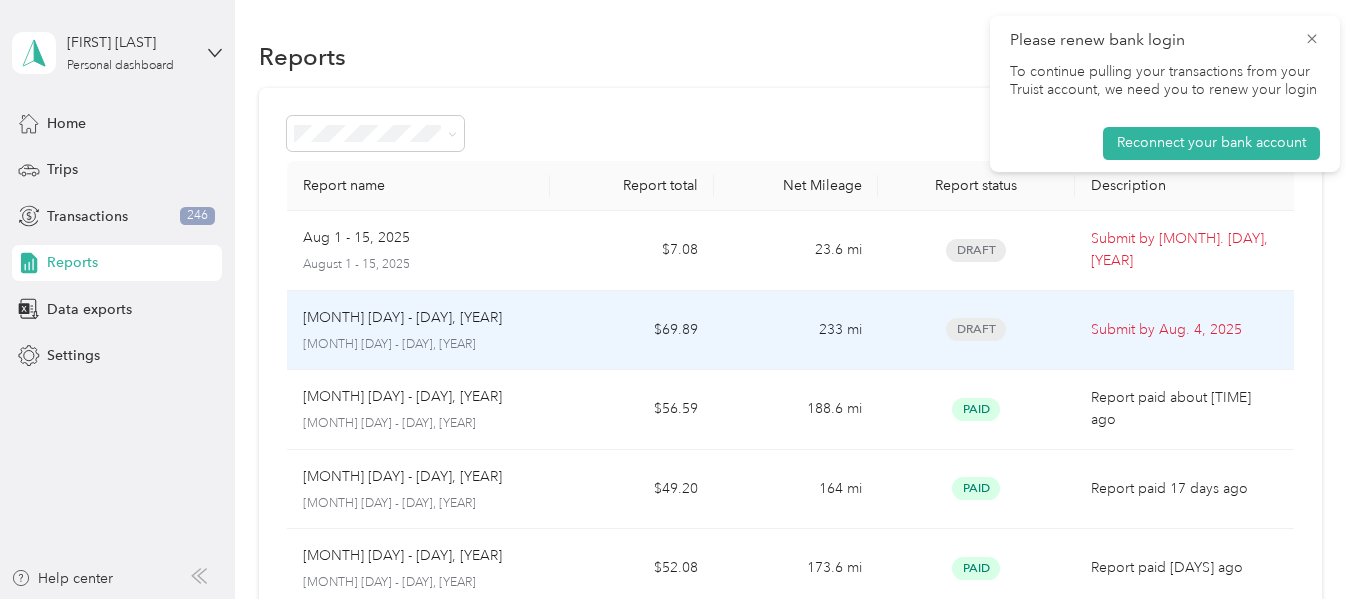 click on "Submit  by   [MONTH]. [DAY], [YEAR]" at bounding box center [1184, 331] 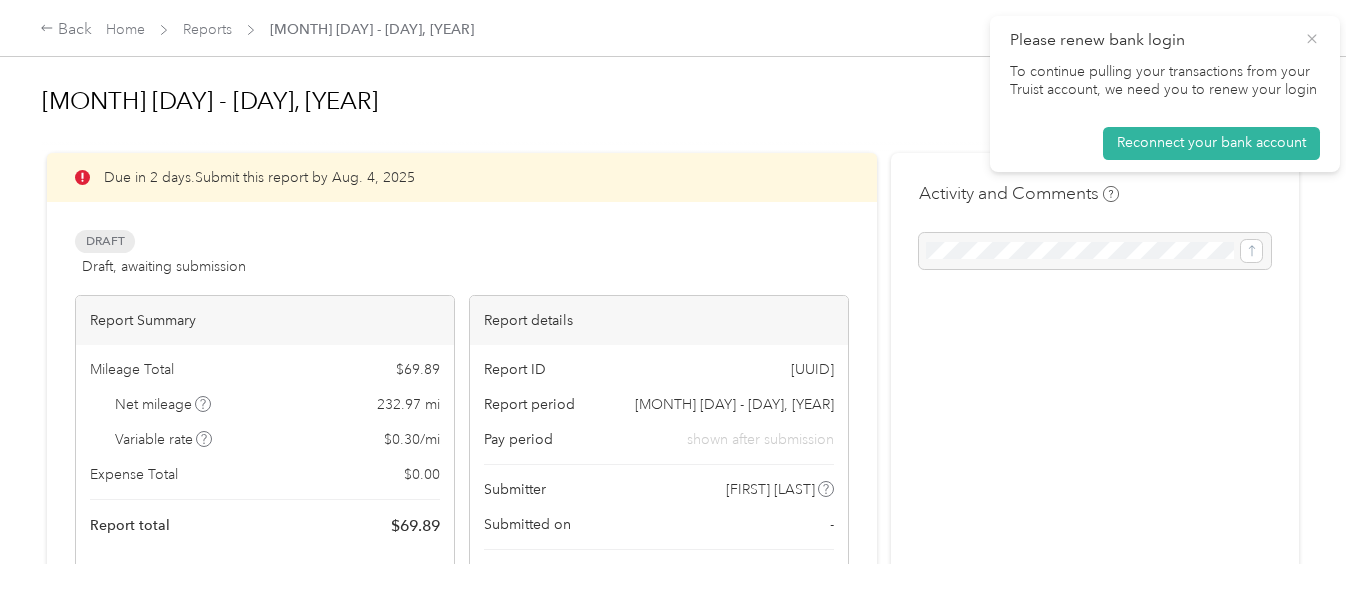 click 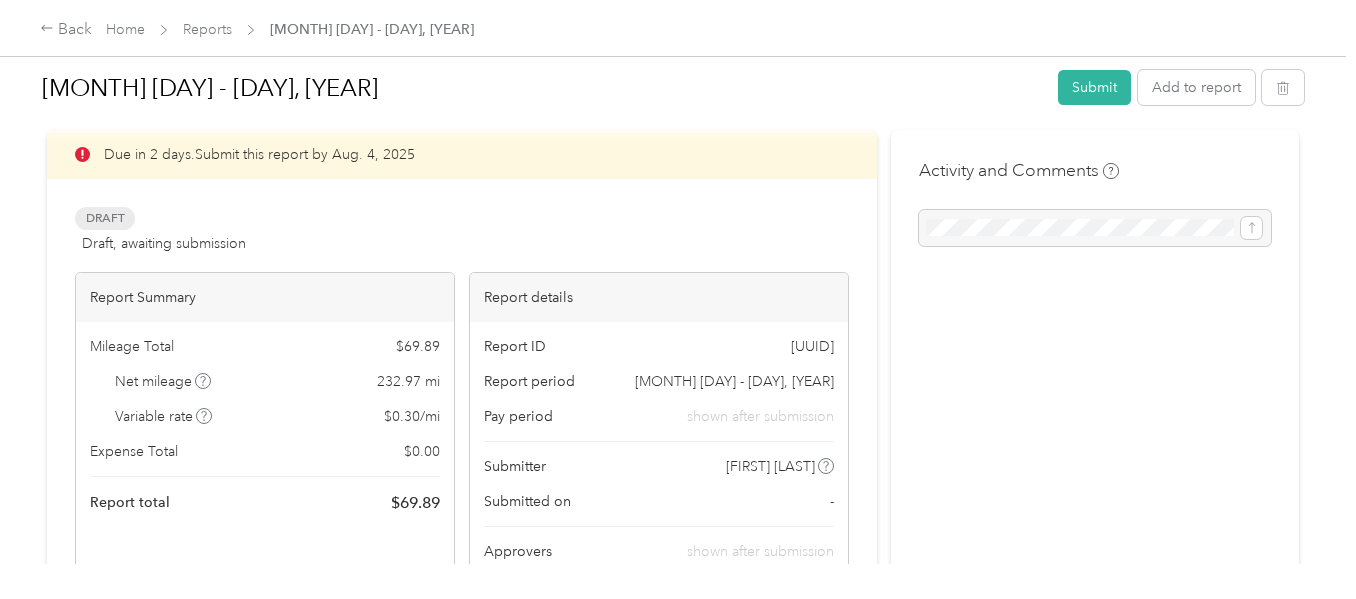 scroll, scrollTop: 0, scrollLeft: 0, axis: both 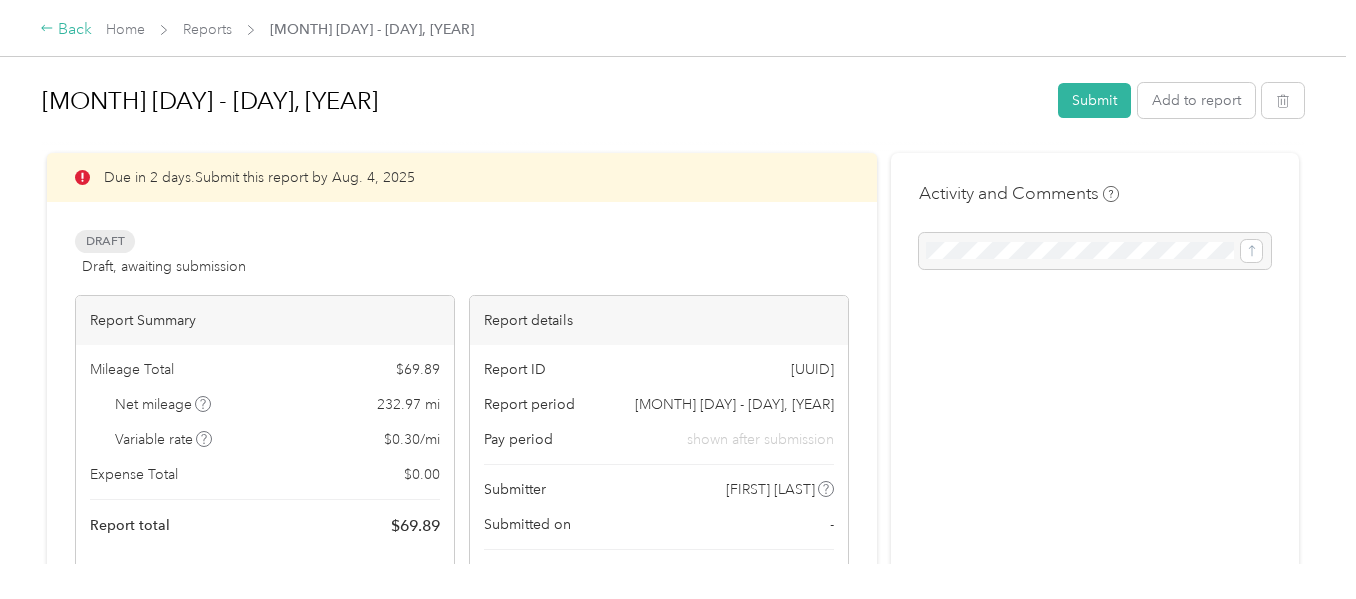 click on "Back" at bounding box center [66, 30] 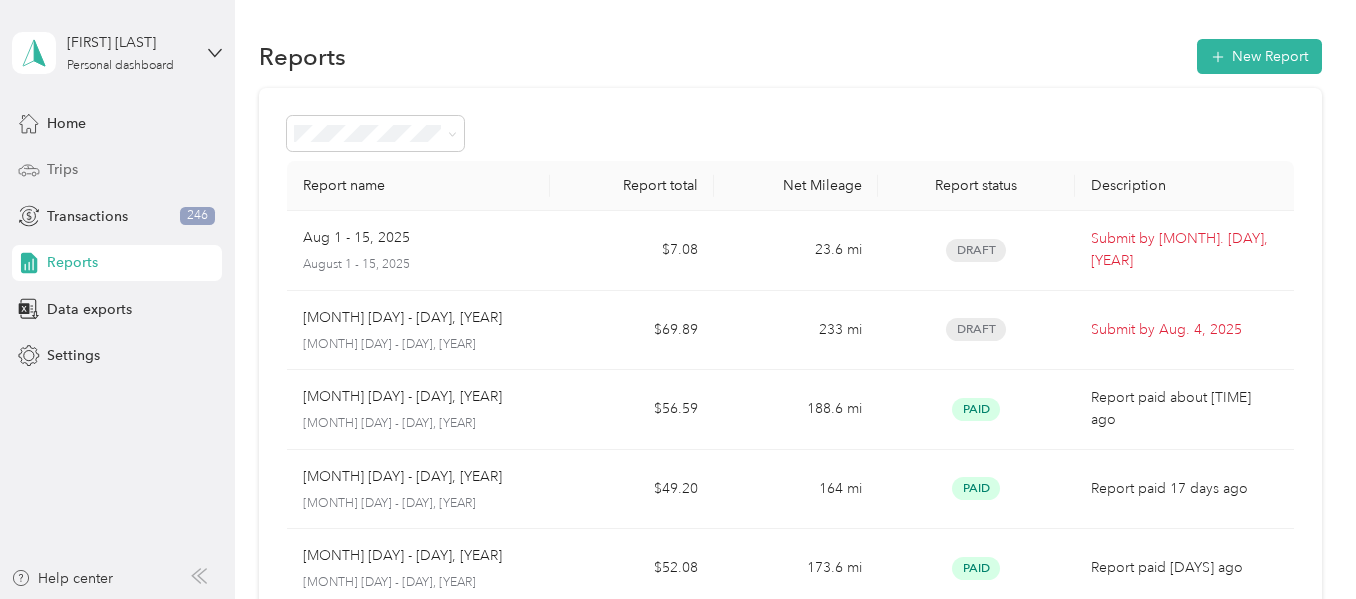 click on "Trips" at bounding box center [62, 169] 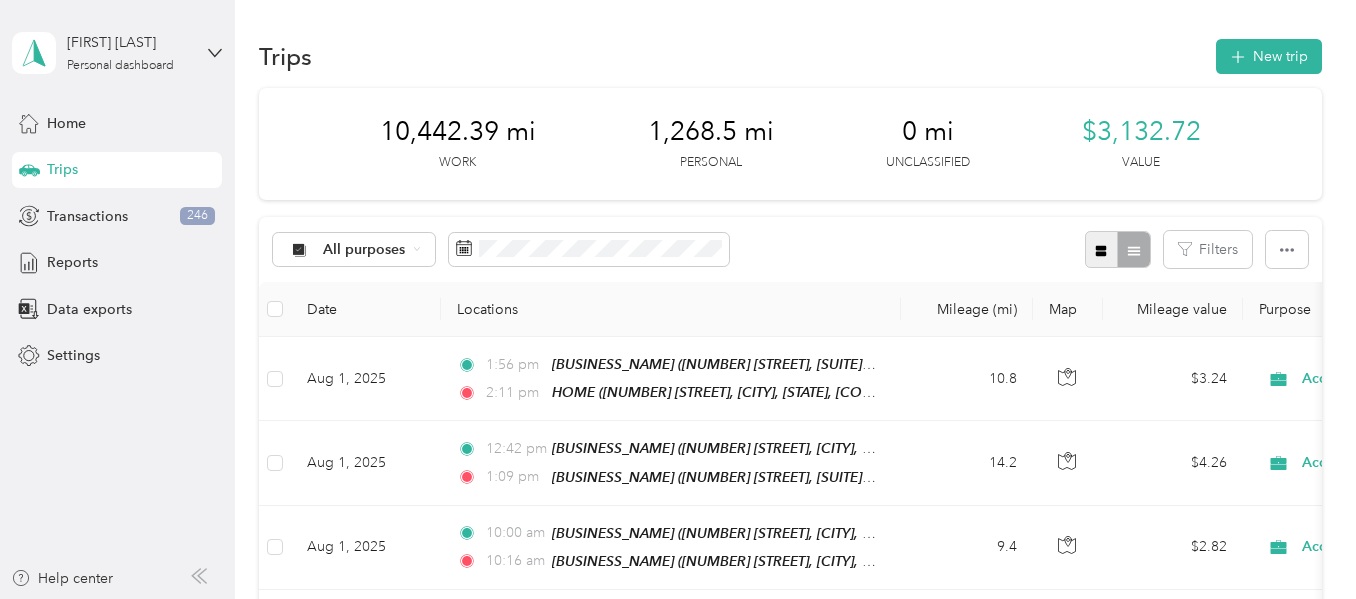 click 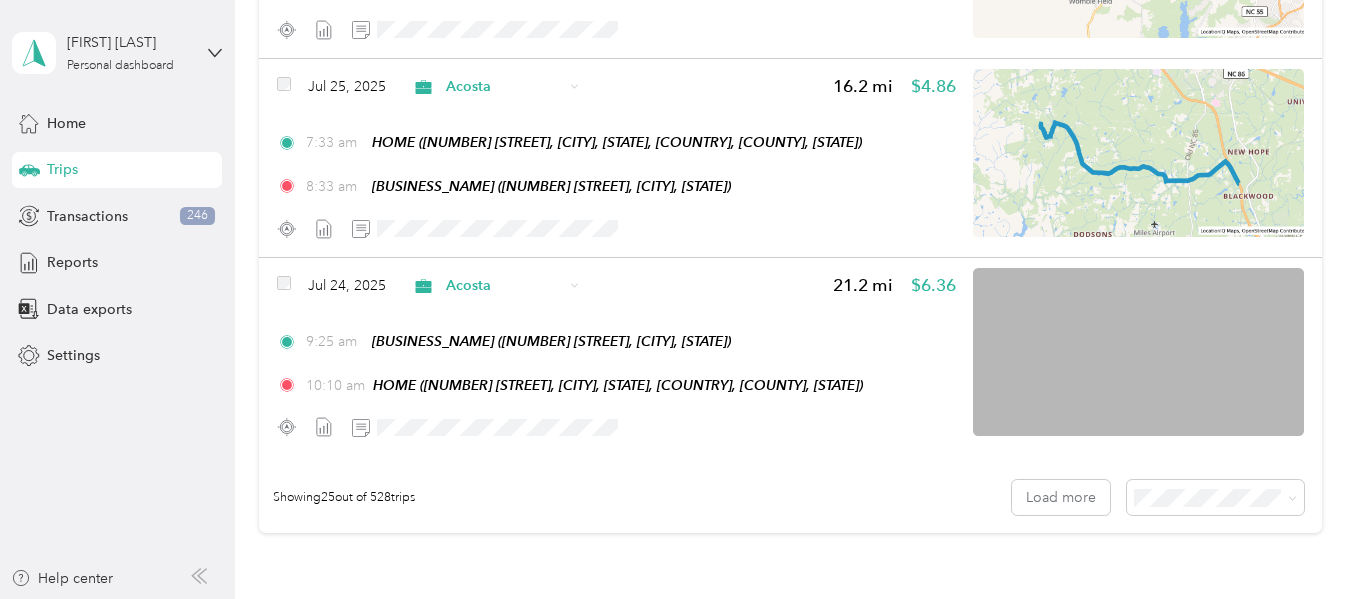 scroll, scrollTop: 4900, scrollLeft: 0, axis: vertical 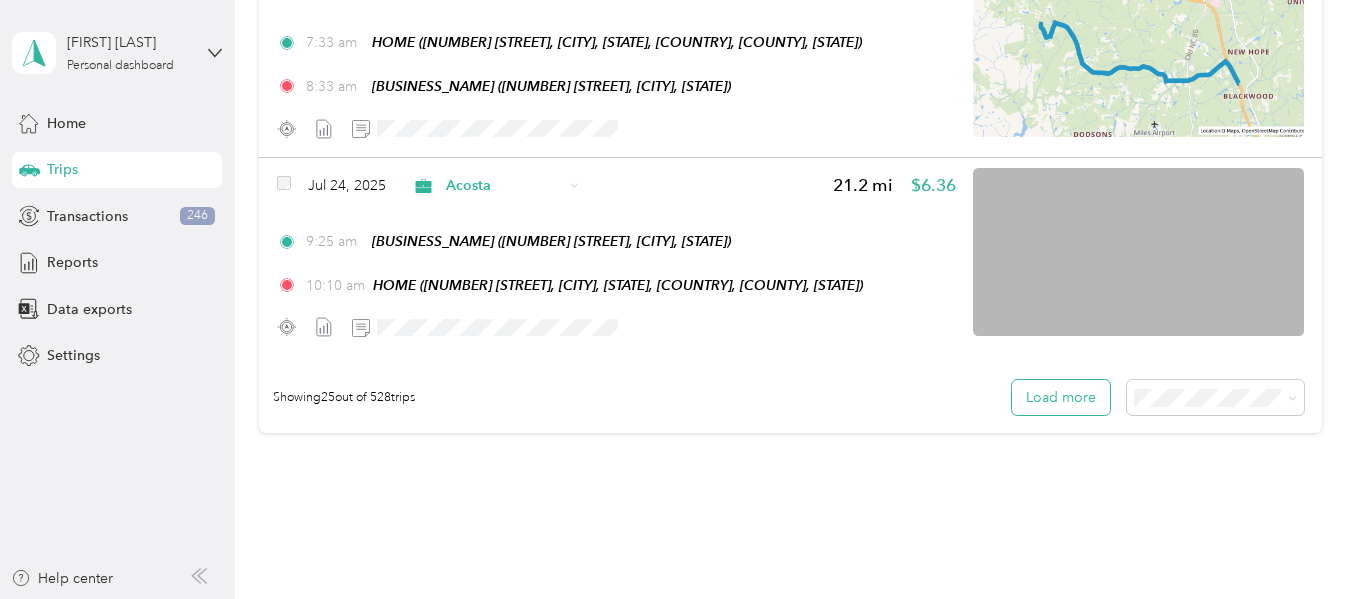 click on "Load more" at bounding box center [1061, 397] 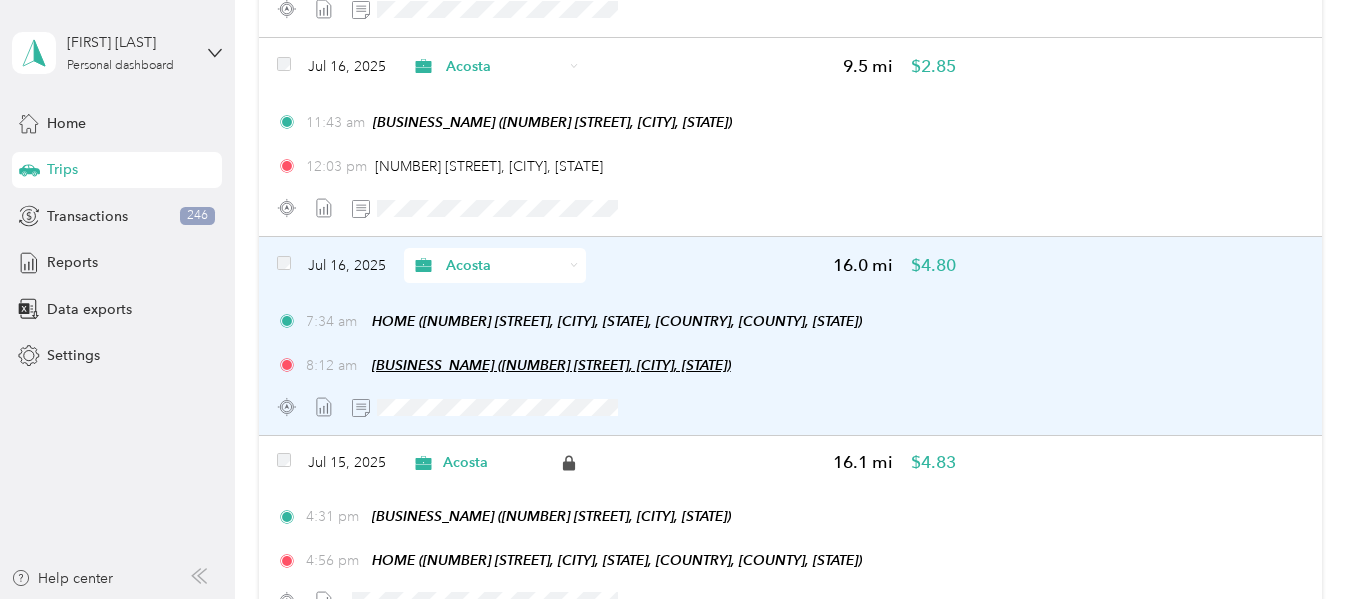 scroll, scrollTop: 9400, scrollLeft: 0, axis: vertical 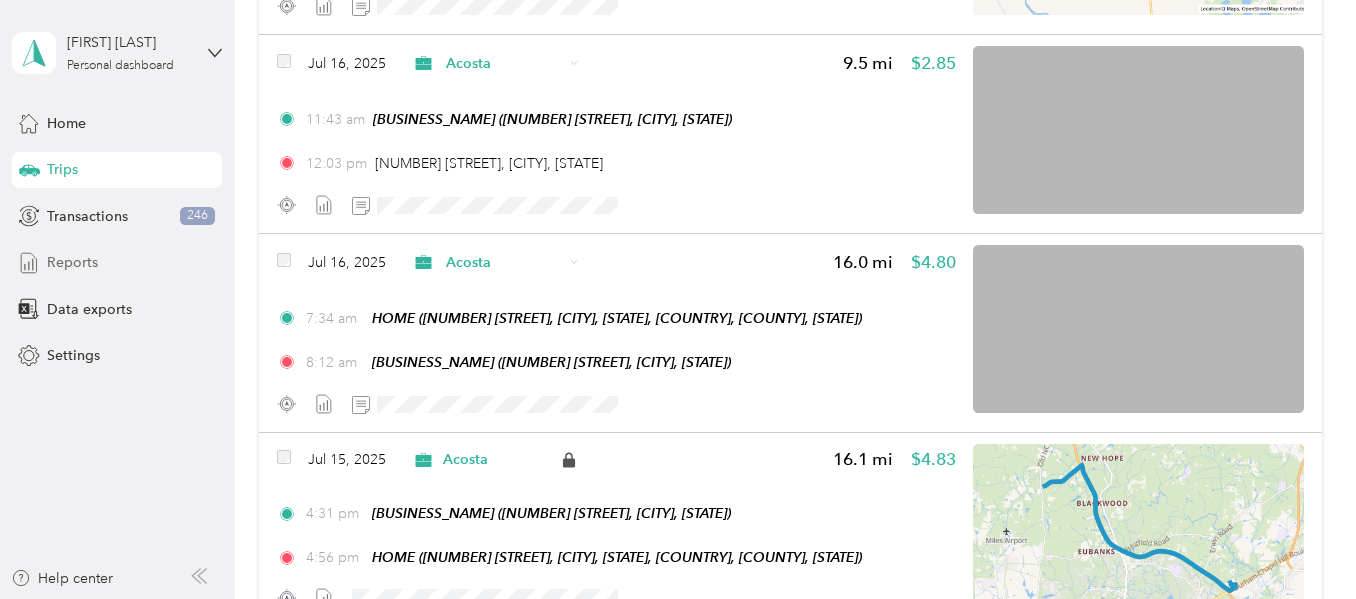 click on "Reports" at bounding box center (72, 262) 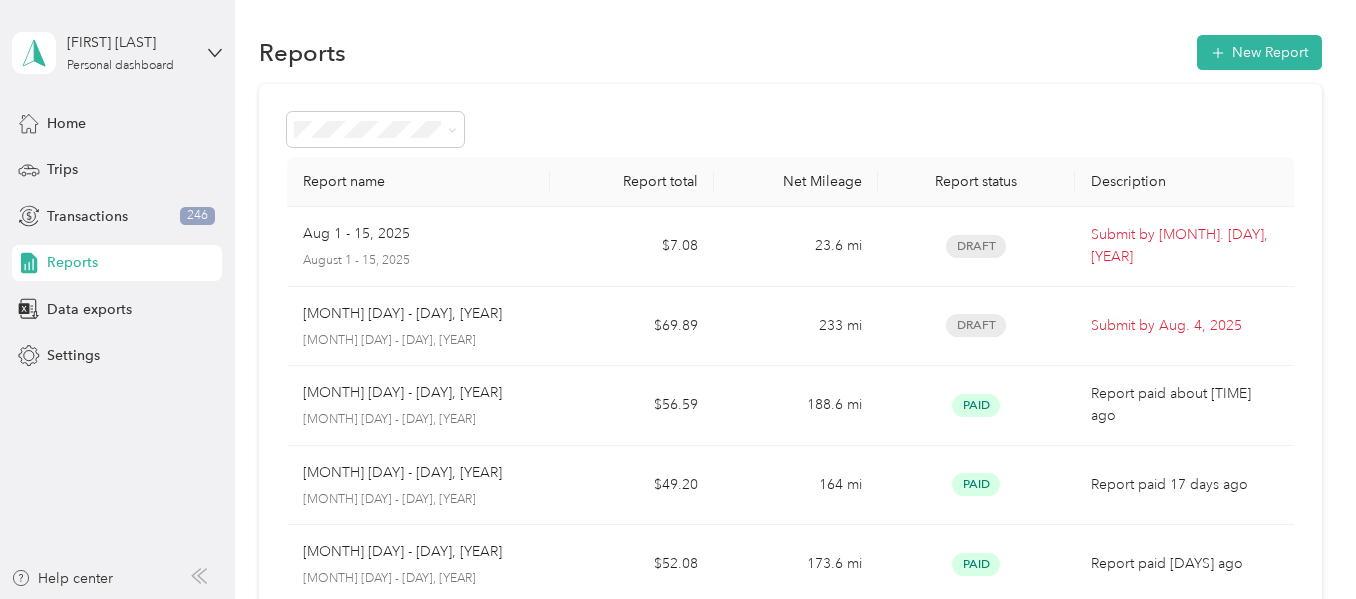 scroll, scrollTop: 0, scrollLeft: 0, axis: both 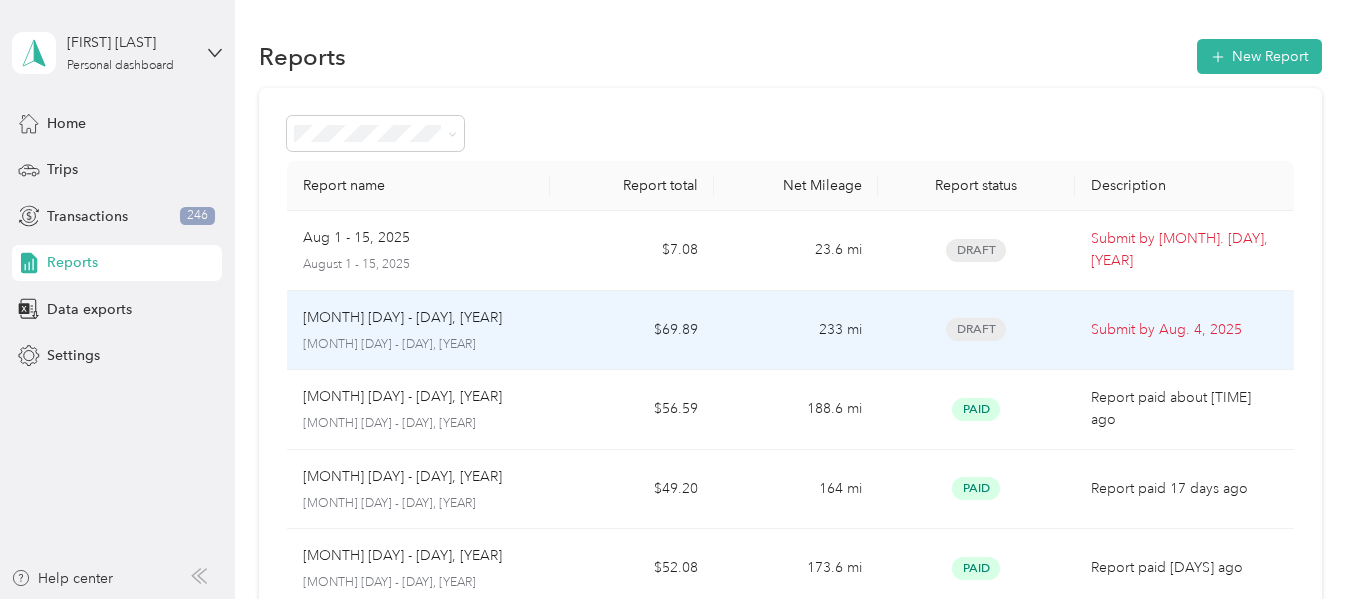 click on "[MONTH] [DAY] - [DAY], [YEAR] [MONTH] [DAY] - [DAY], [YEAR]" at bounding box center (418, 330) 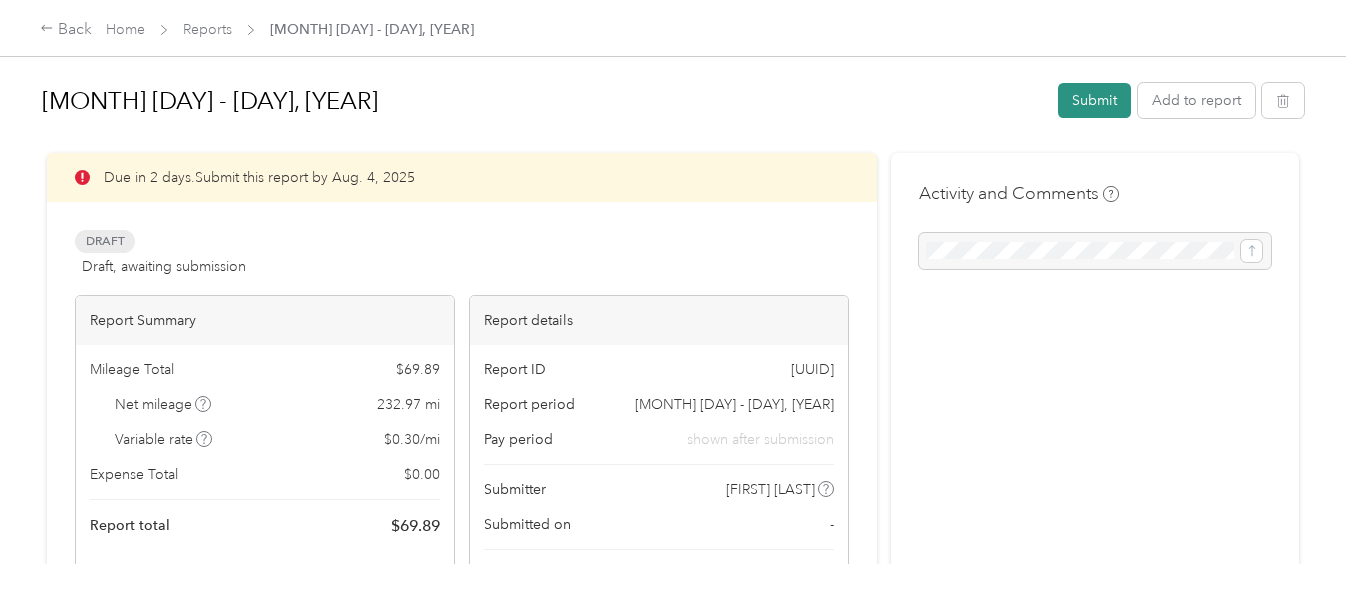 click on "Submit" at bounding box center [1094, 100] 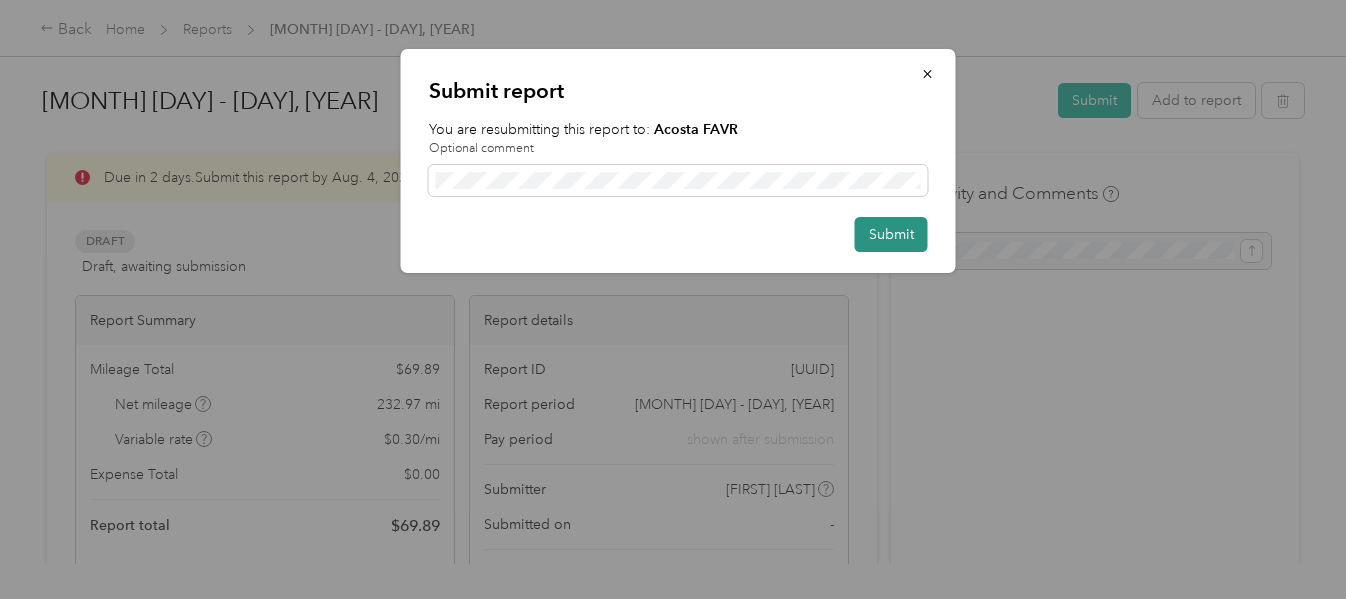 click on "Submit" at bounding box center (891, 234) 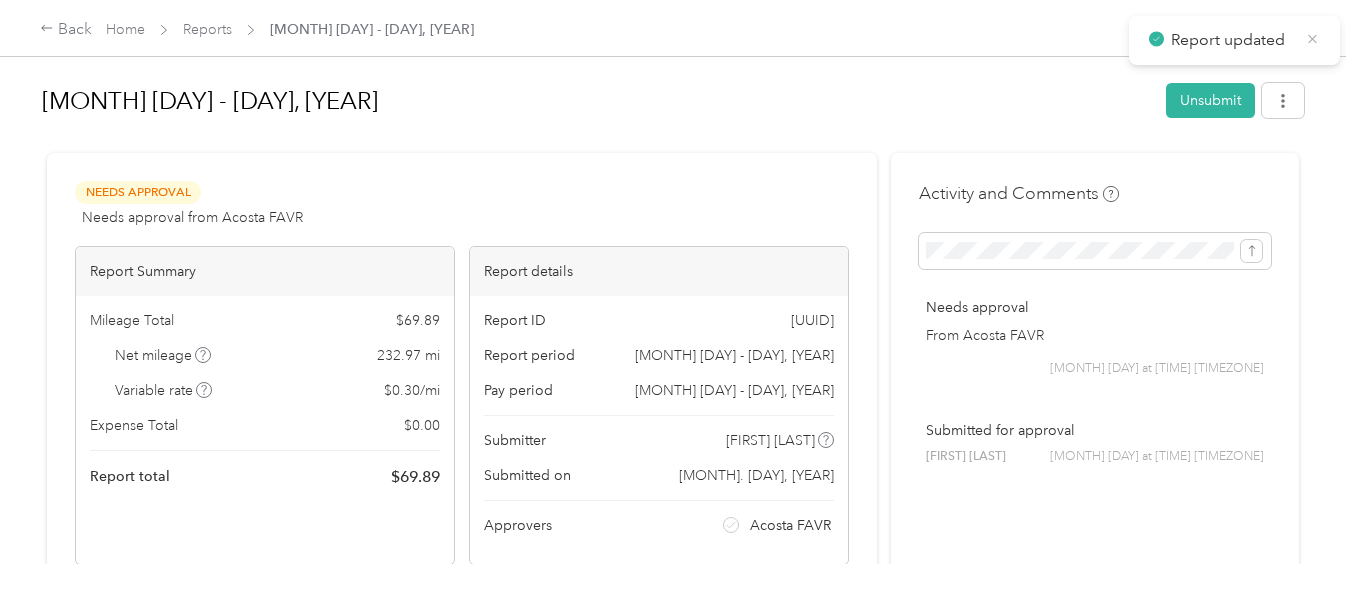 click 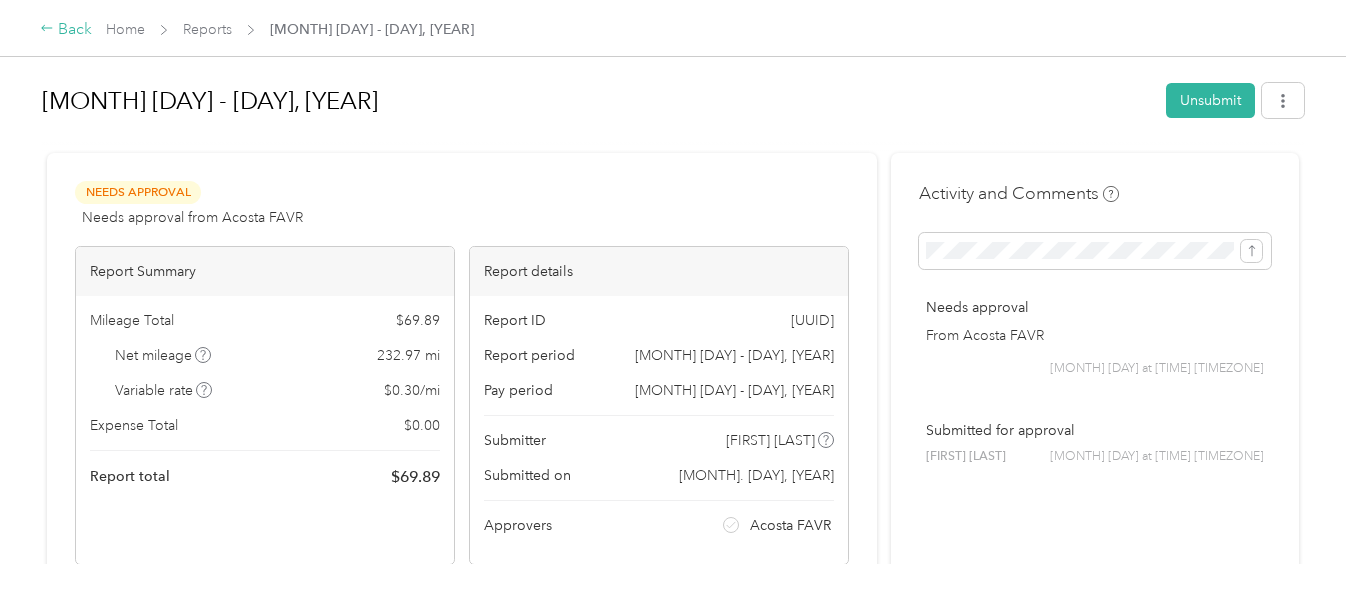 click on "Back" at bounding box center (66, 30) 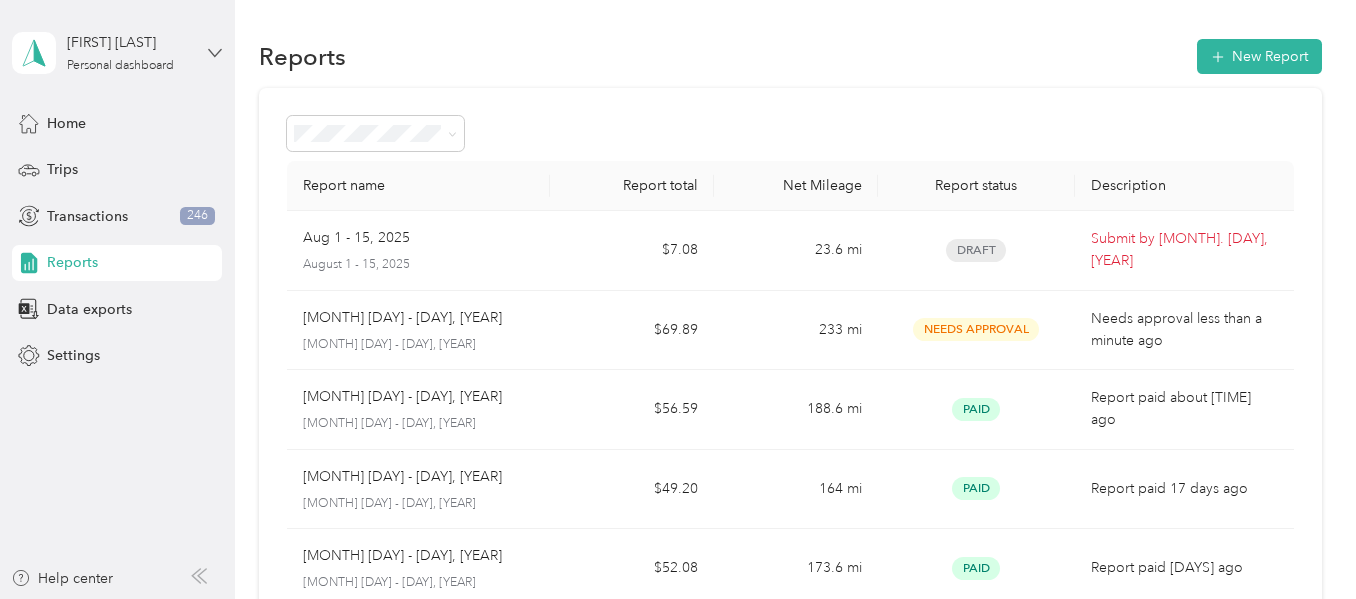 click 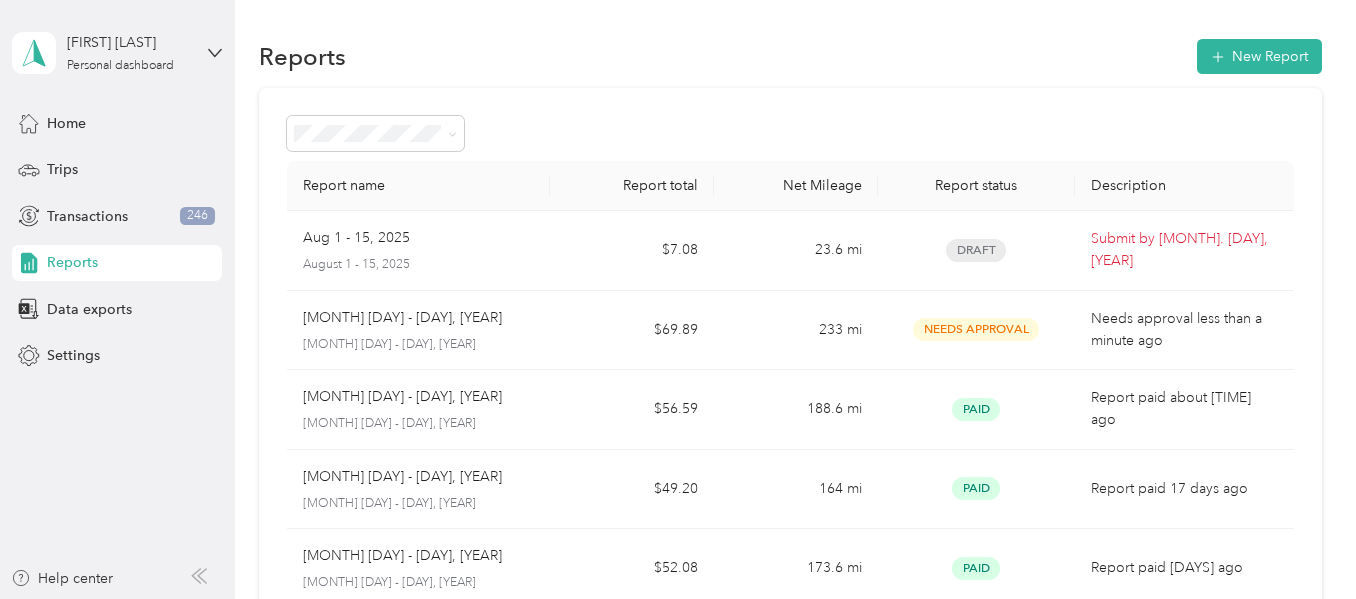 click on "Log out" at bounding box center [165, 164] 